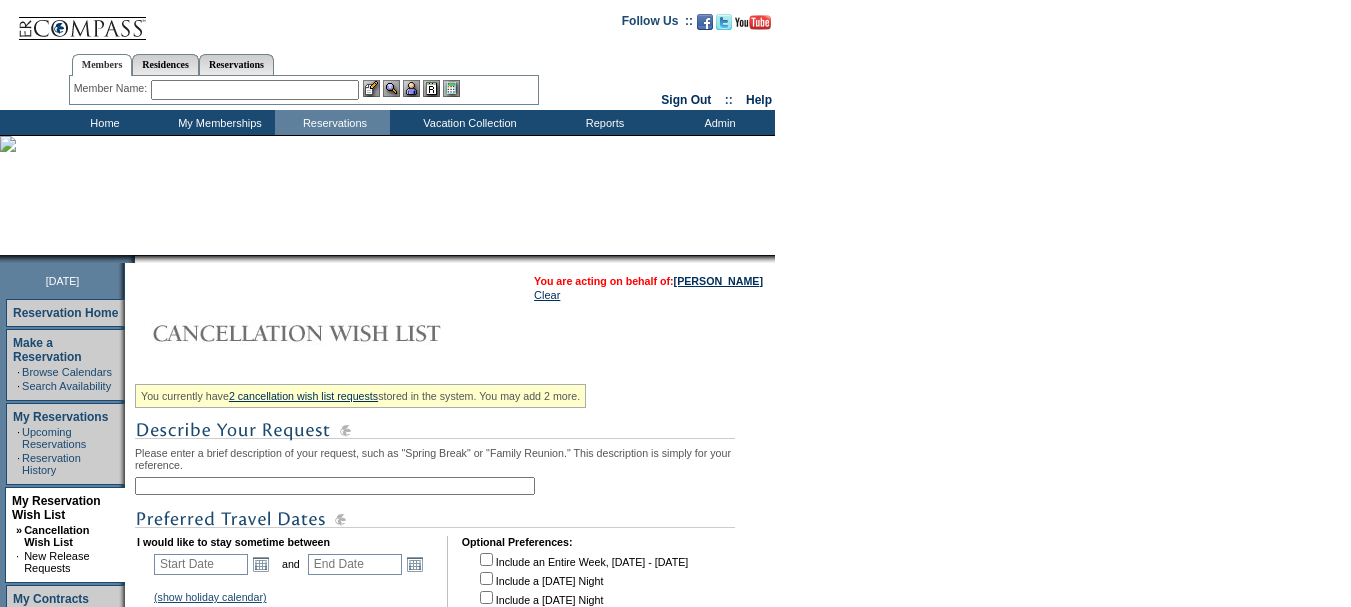 scroll, scrollTop: 0, scrollLeft: 0, axis: both 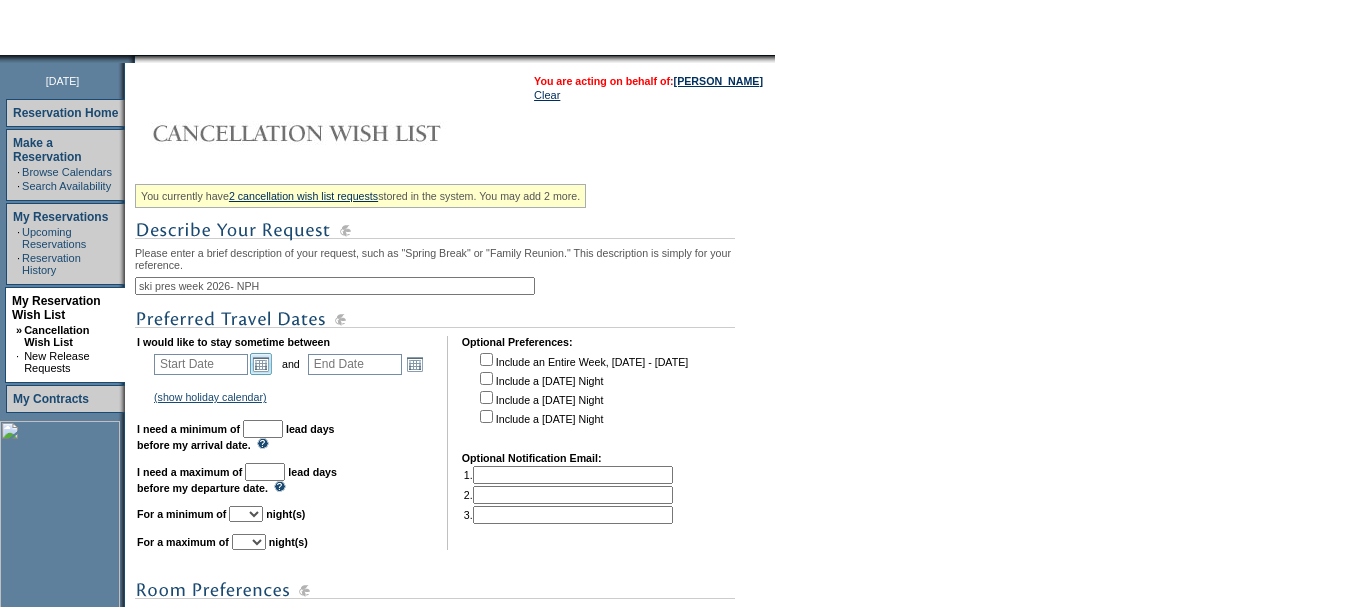 type on "ski pres week 2026- NPH" 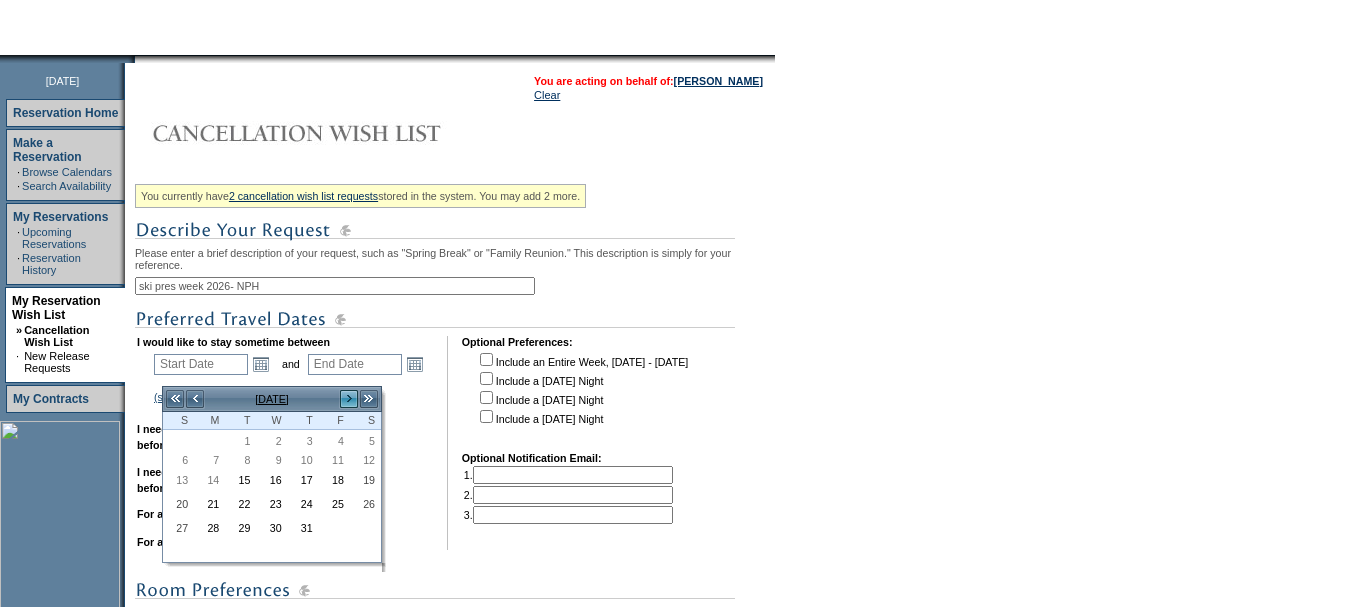 click on ">" at bounding box center [349, 399] 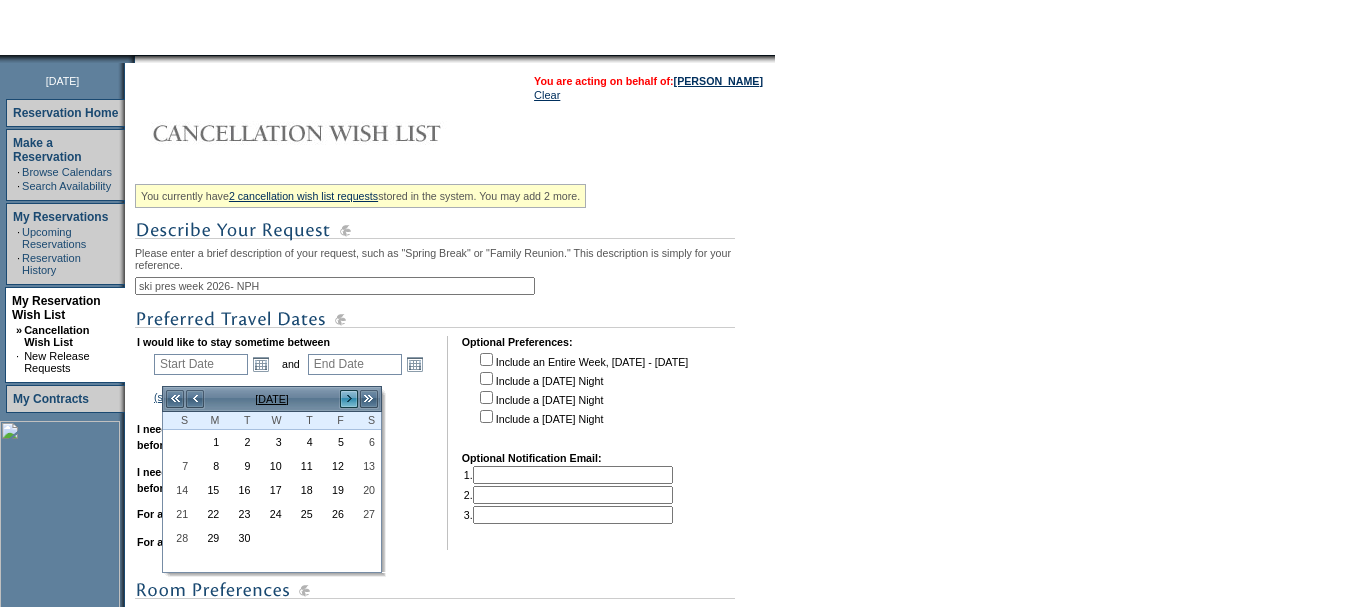 click on ">" at bounding box center [349, 399] 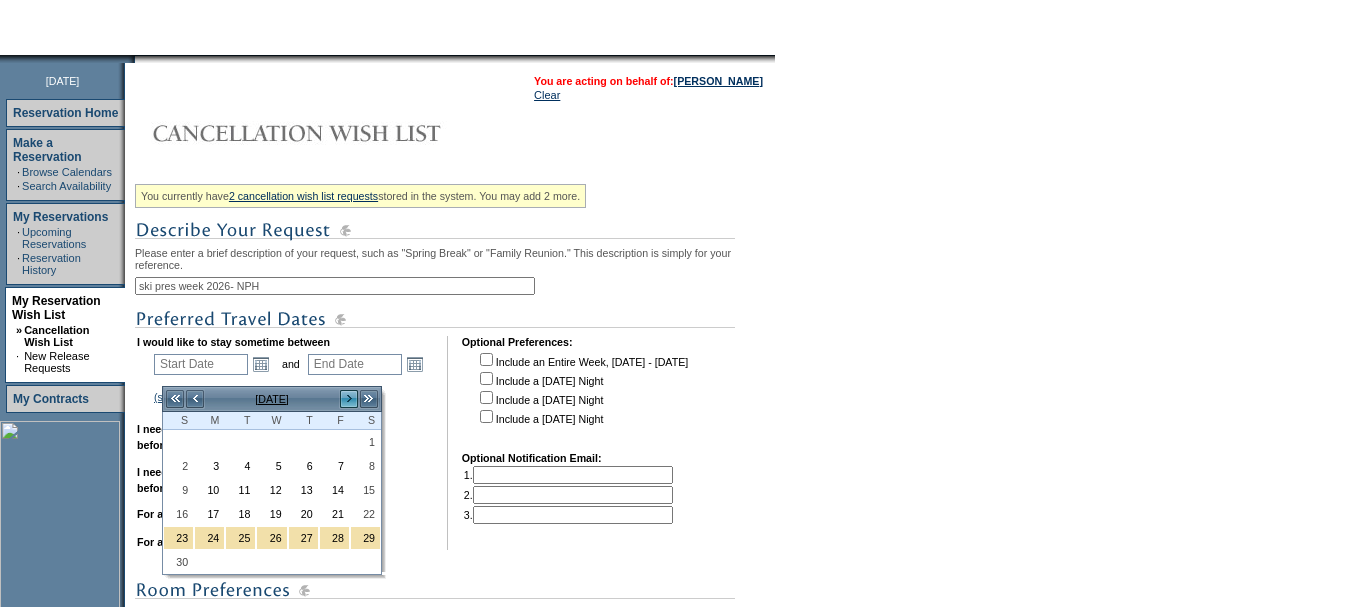 click on ">" at bounding box center [349, 399] 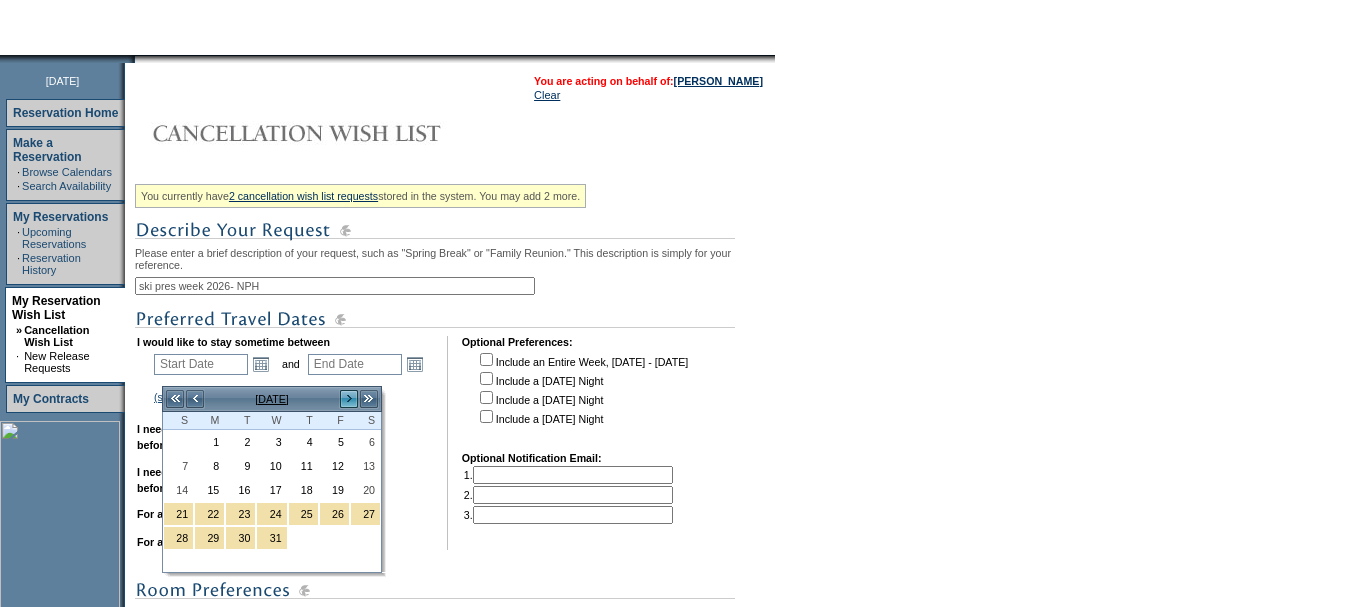 click on ">" at bounding box center (349, 399) 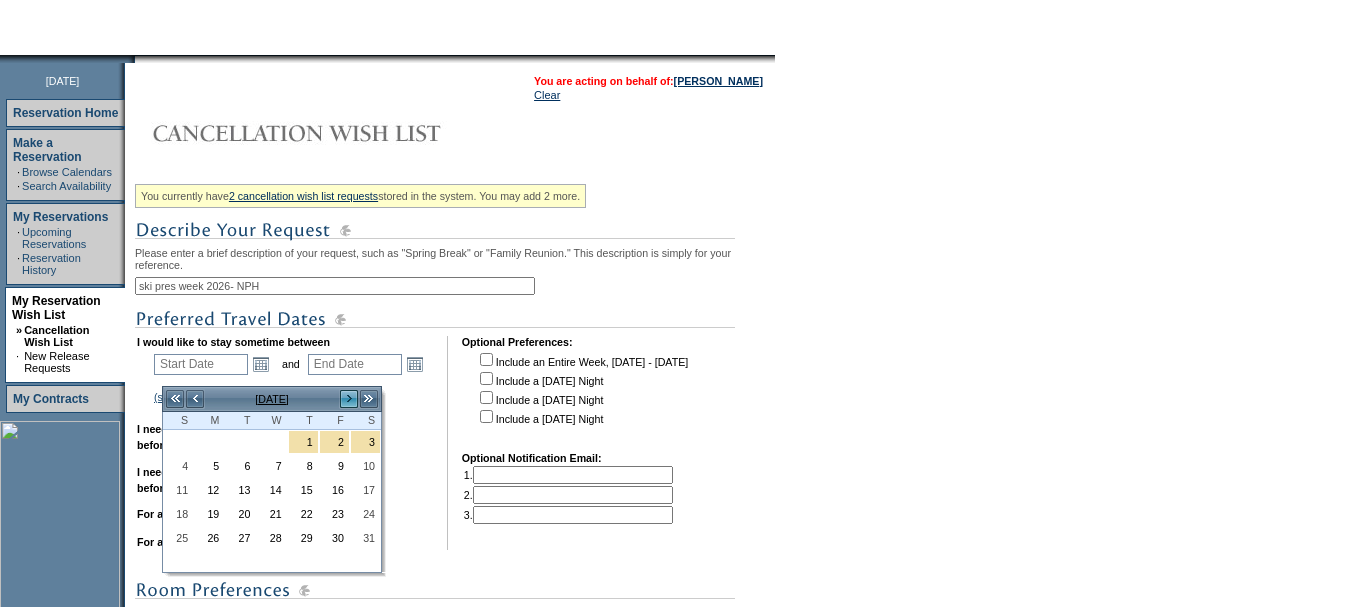 click on ">" at bounding box center (349, 399) 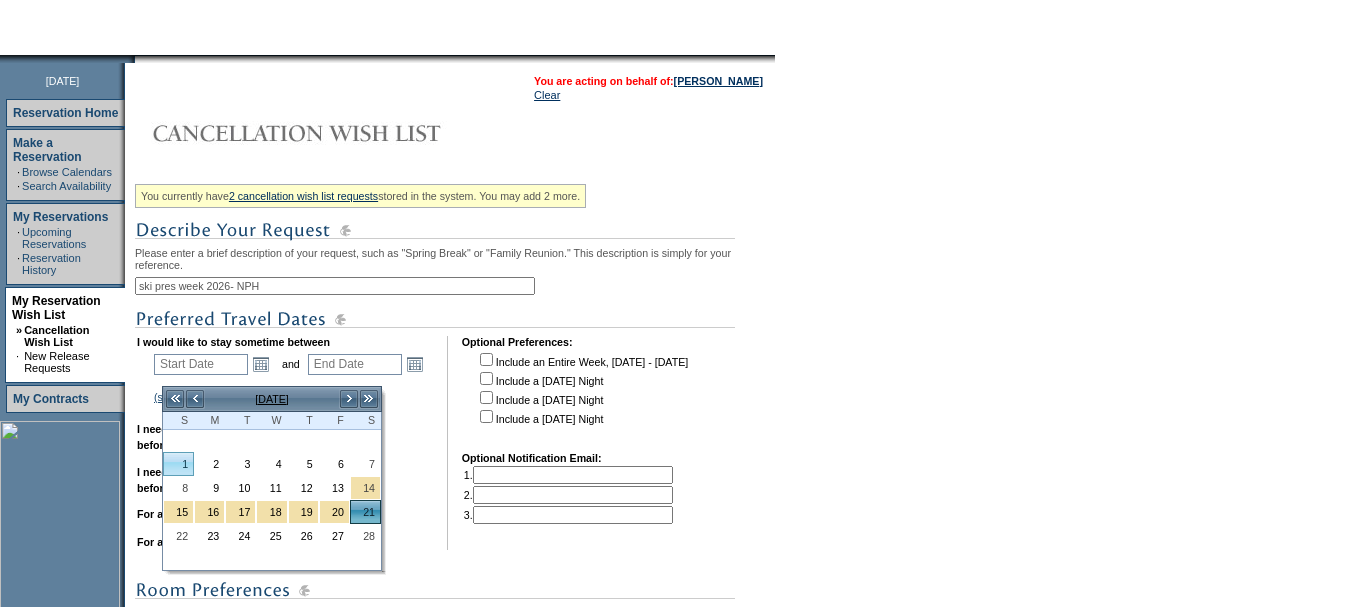 click on "1" at bounding box center [178, 464] 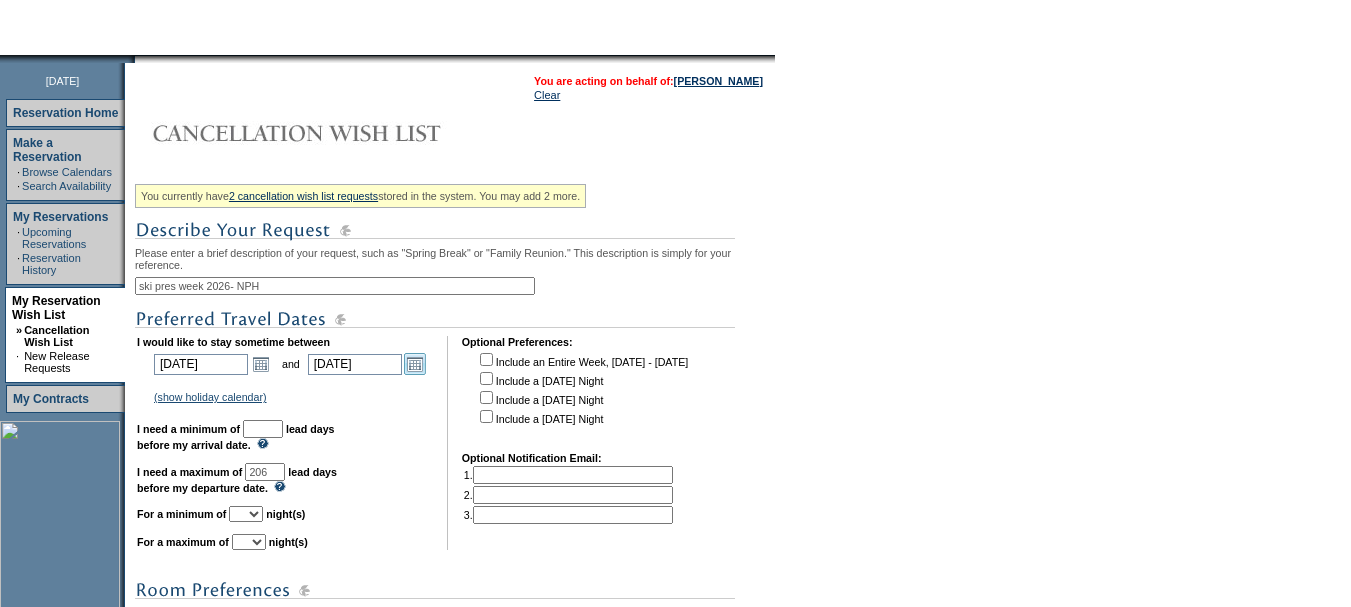 click on "Open the calendar popup." at bounding box center (415, 364) 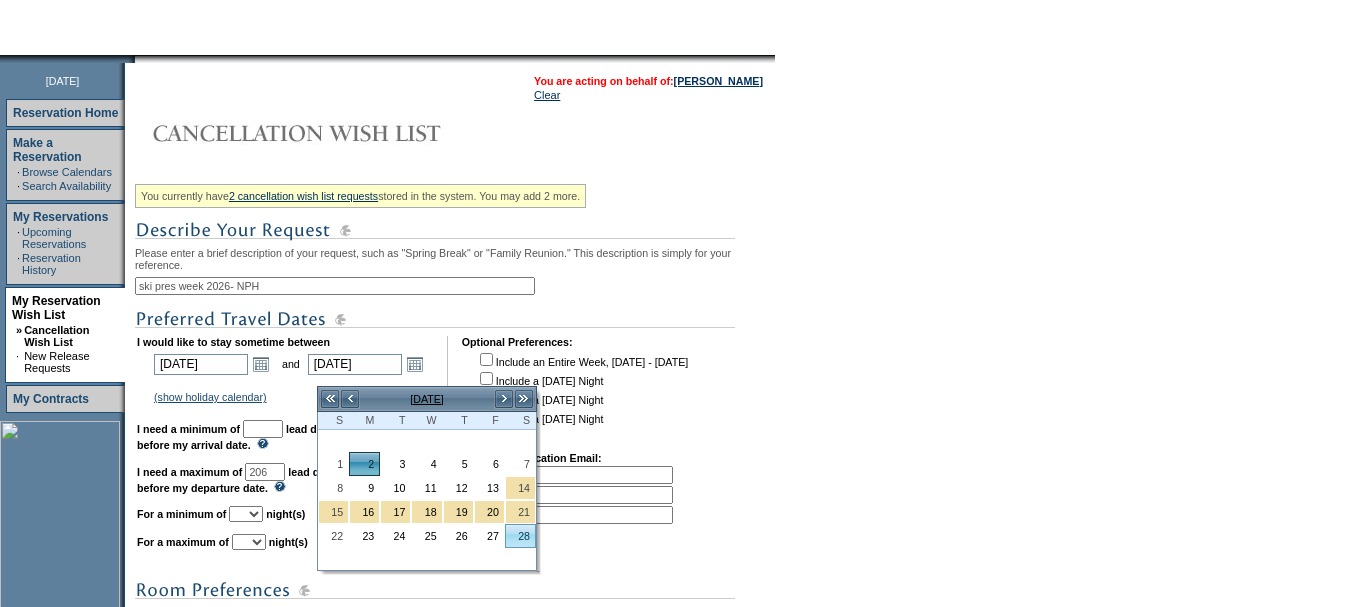 click on "28" at bounding box center (520, 536) 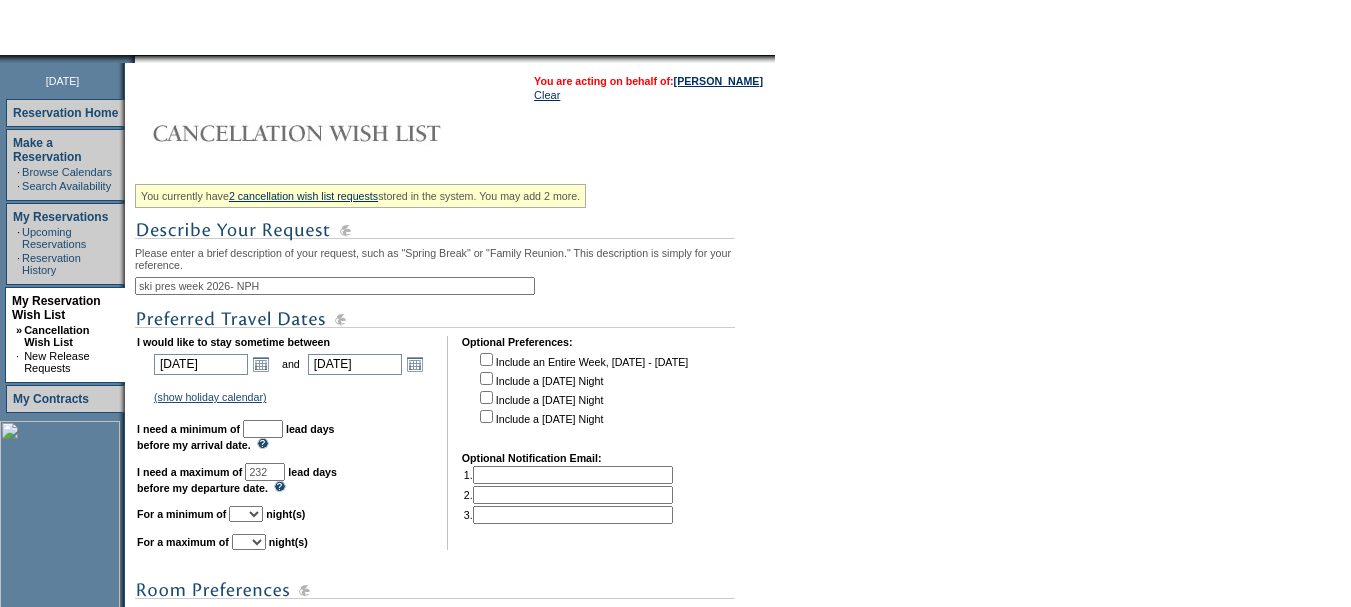 click at bounding box center (263, 429) 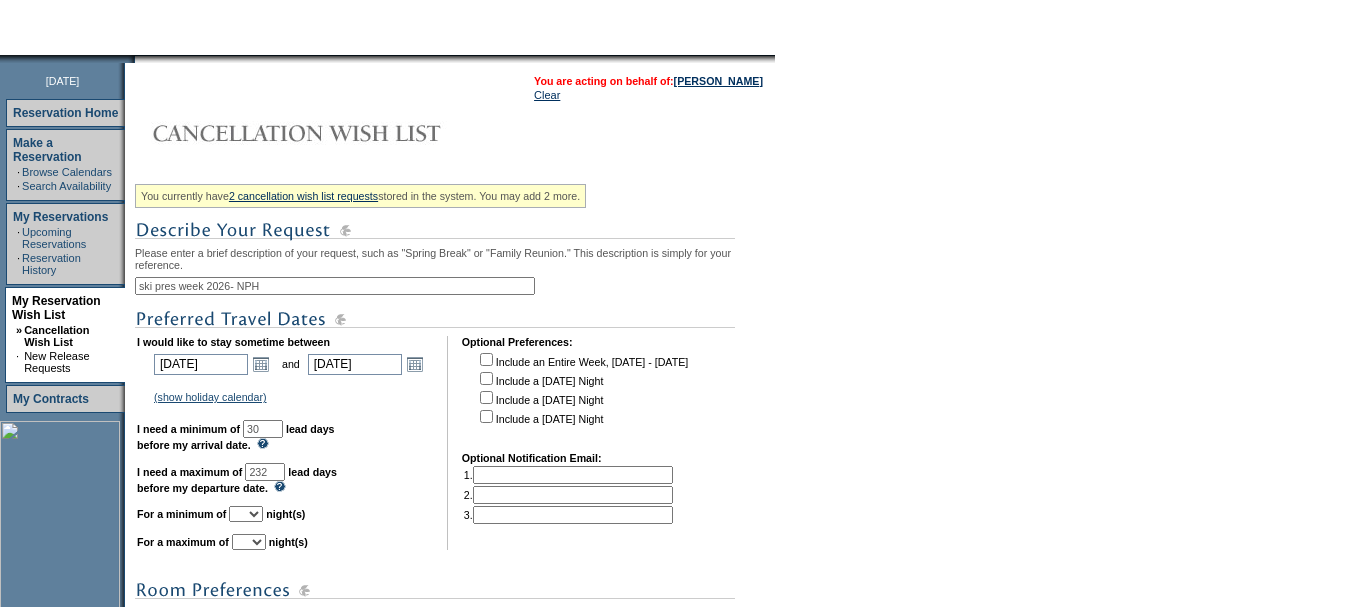 drag, startPoint x: 301, startPoint y: 493, endPoint x: 275, endPoint y: 485, distance: 27.202942 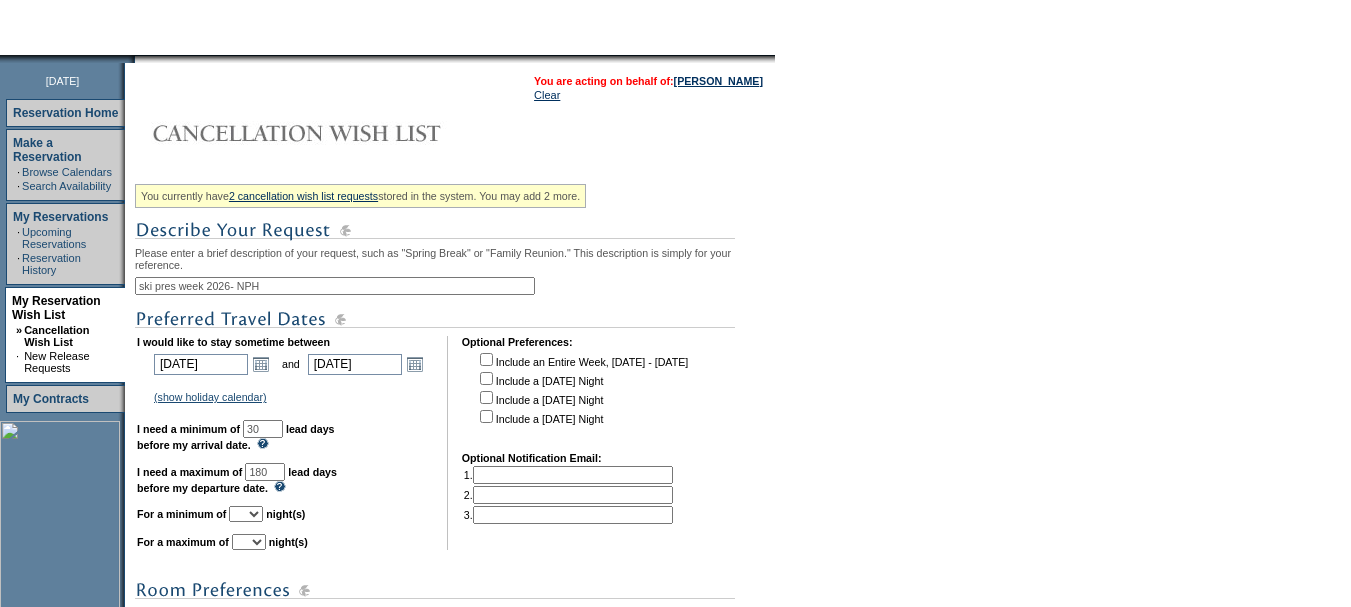 type on "180" 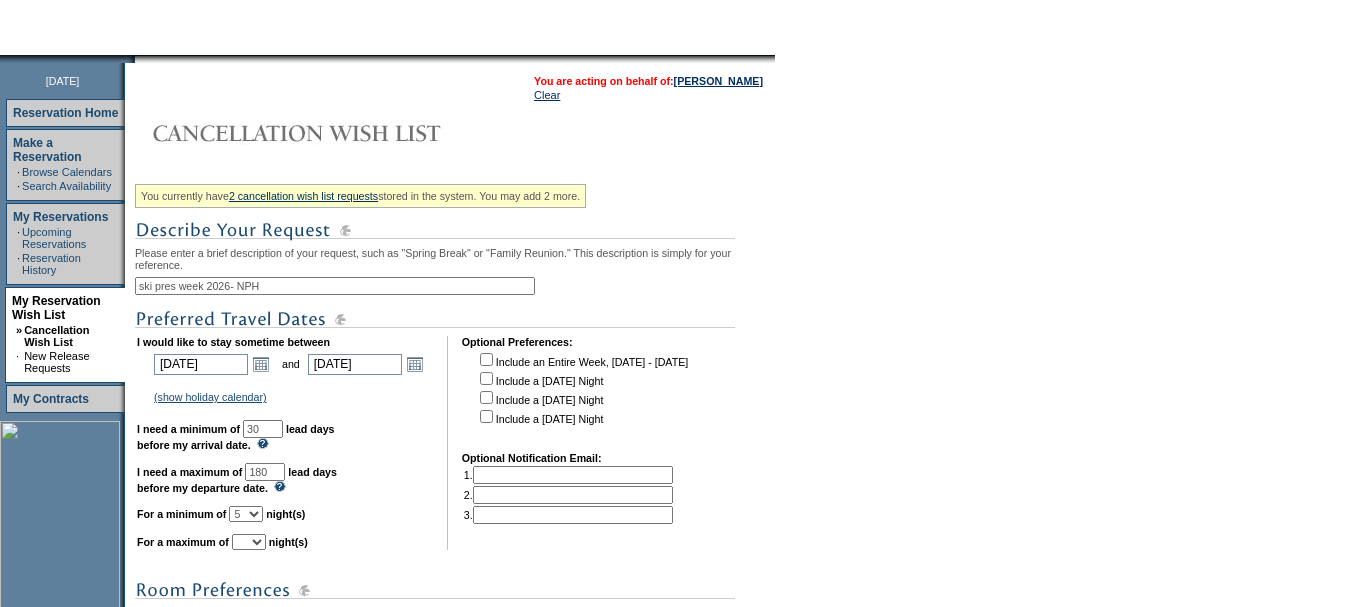 click on "1
2
3
4
5
6
7
8
9
10
11
12
13
14" at bounding box center [246, 514] 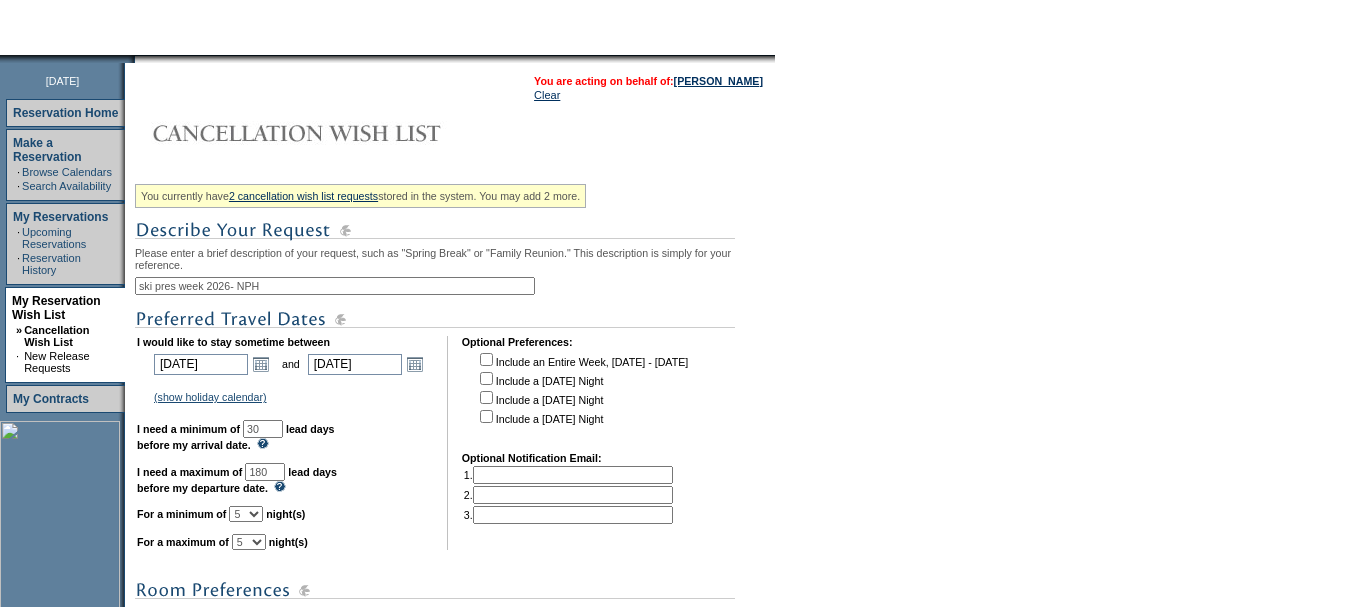 click on "1
2
3
4
5
6
7
8
9
10
11
12
13
14" at bounding box center [249, 542] 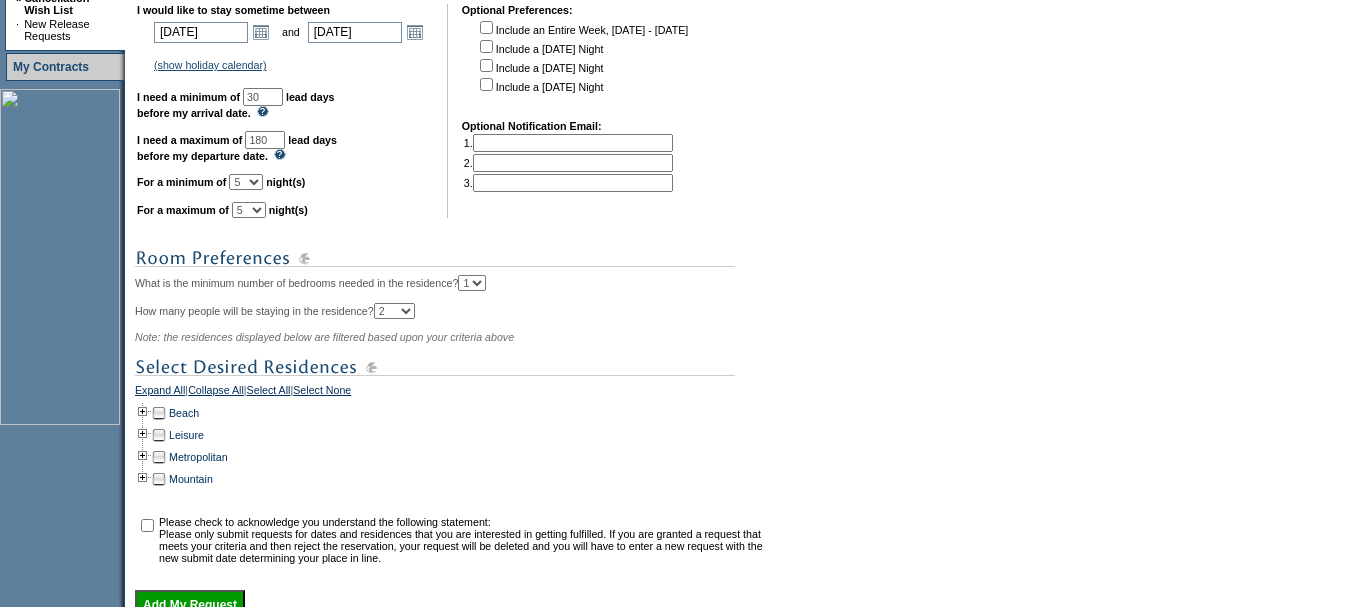 scroll, scrollTop: 600, scrollLeft: 0, axis: vertical 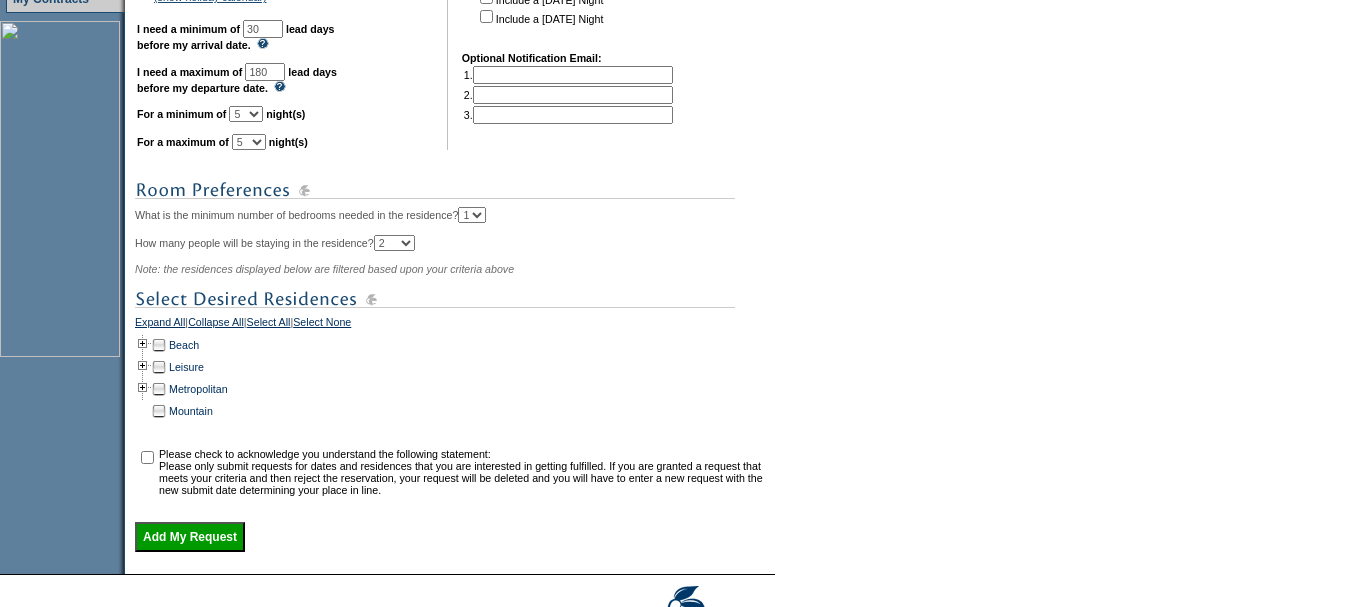 click at bounding box center (143, 411) 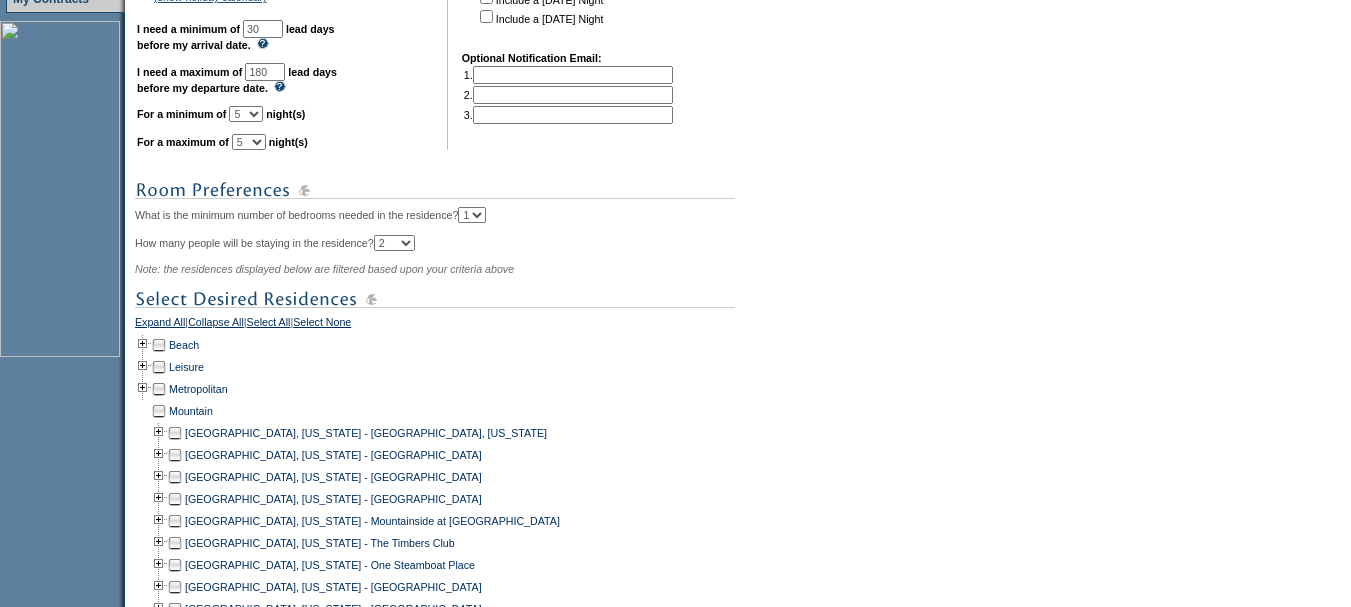 click at bounding box center [175, 433] 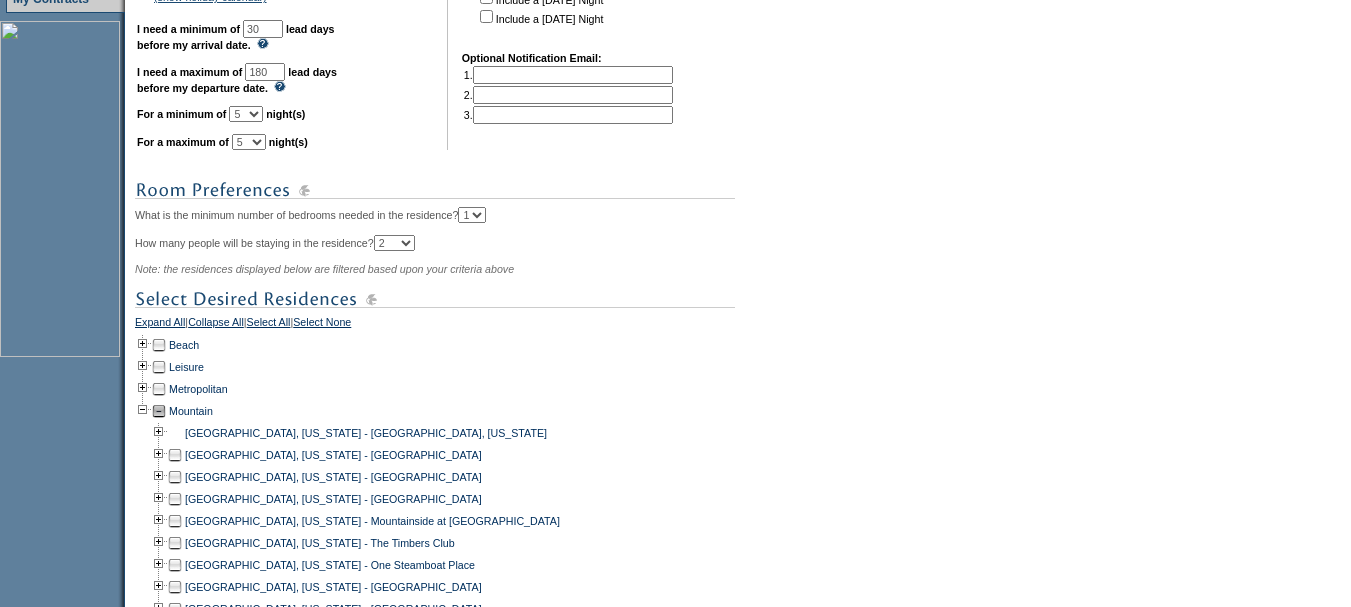 click at bounding box center (175, 455) 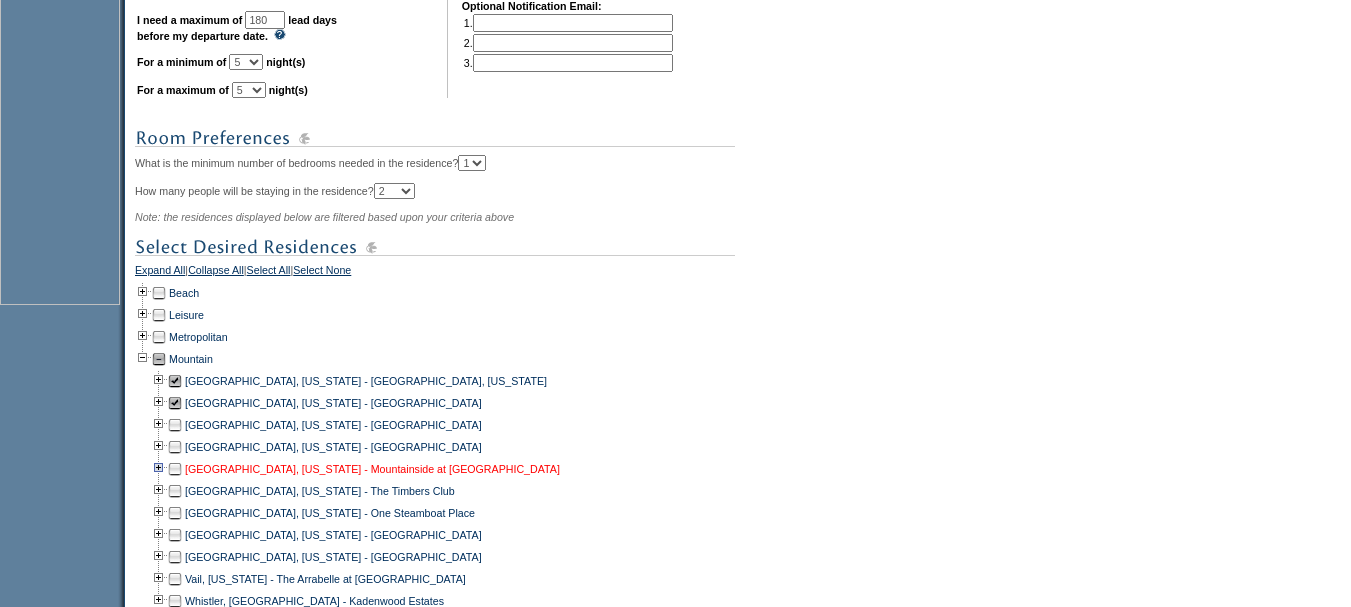 scroll, scrollTop: 700, scrollLeft: 0, axis: vertical 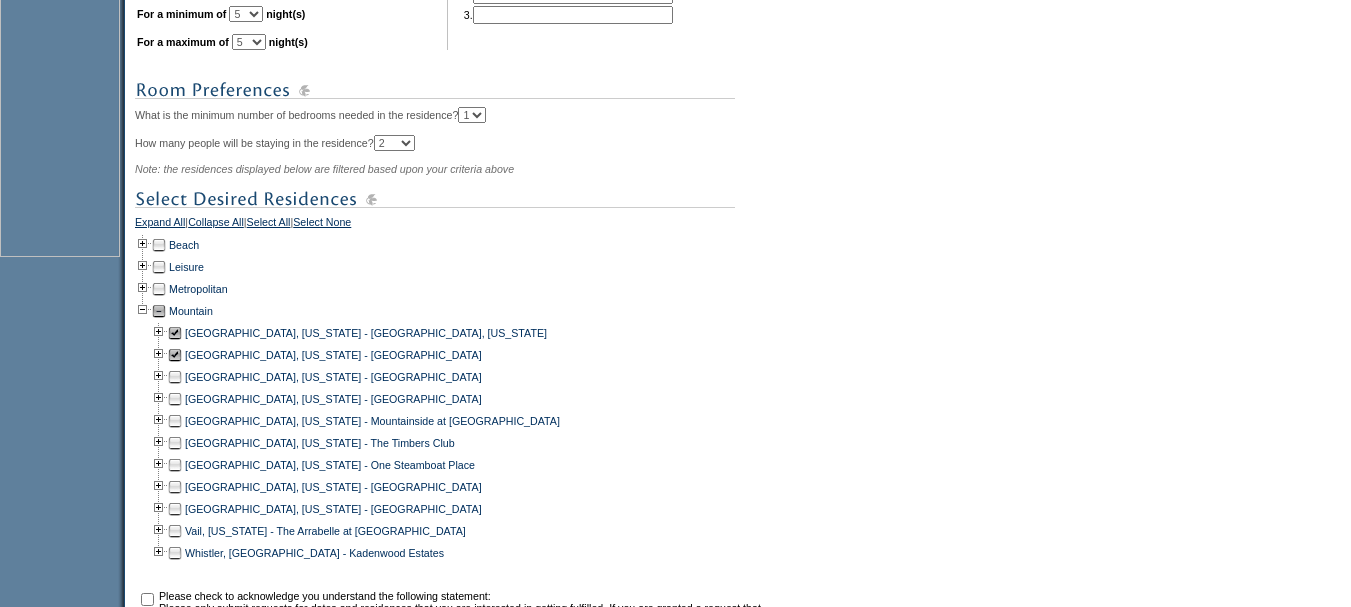 click at bounding box center (175, 421) 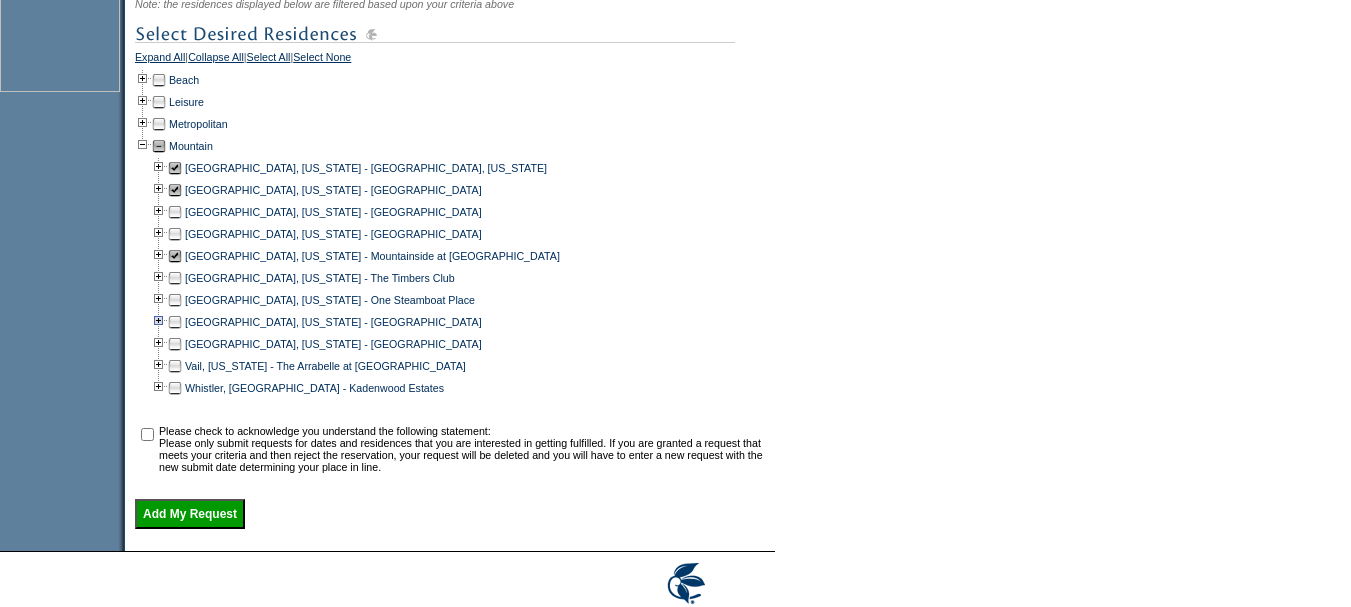 scroll, scrollTop: 900, scrollLeft: 0, axis: vertical 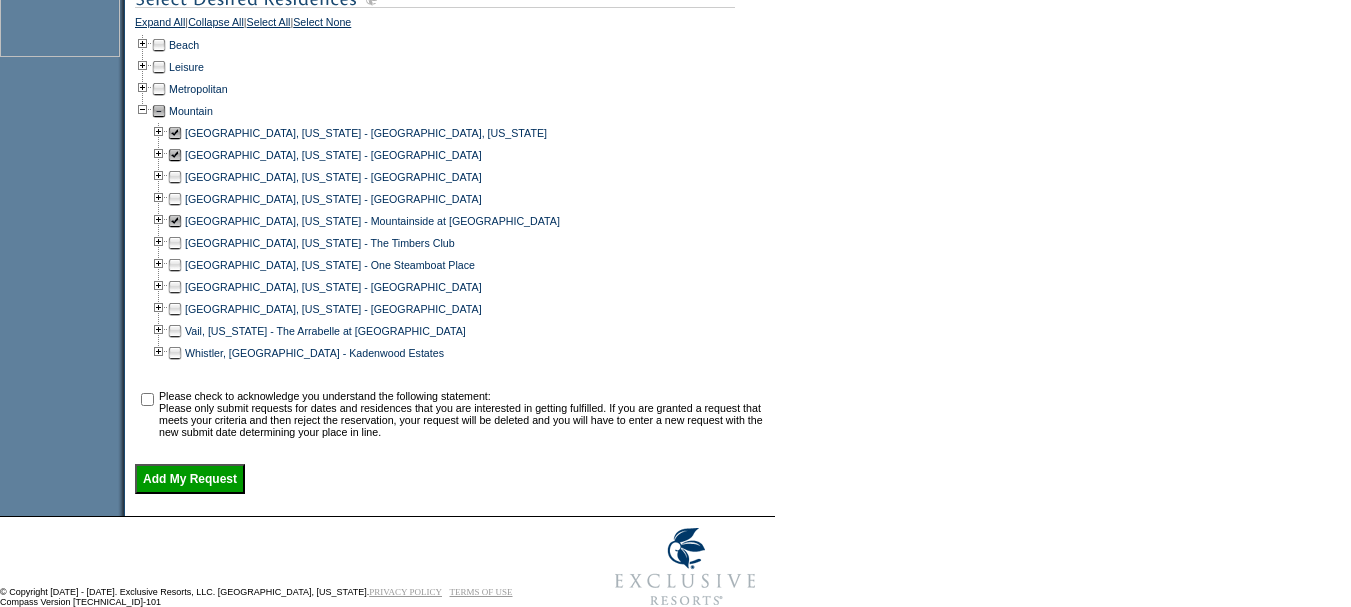 click at bounding box center [147, 399] 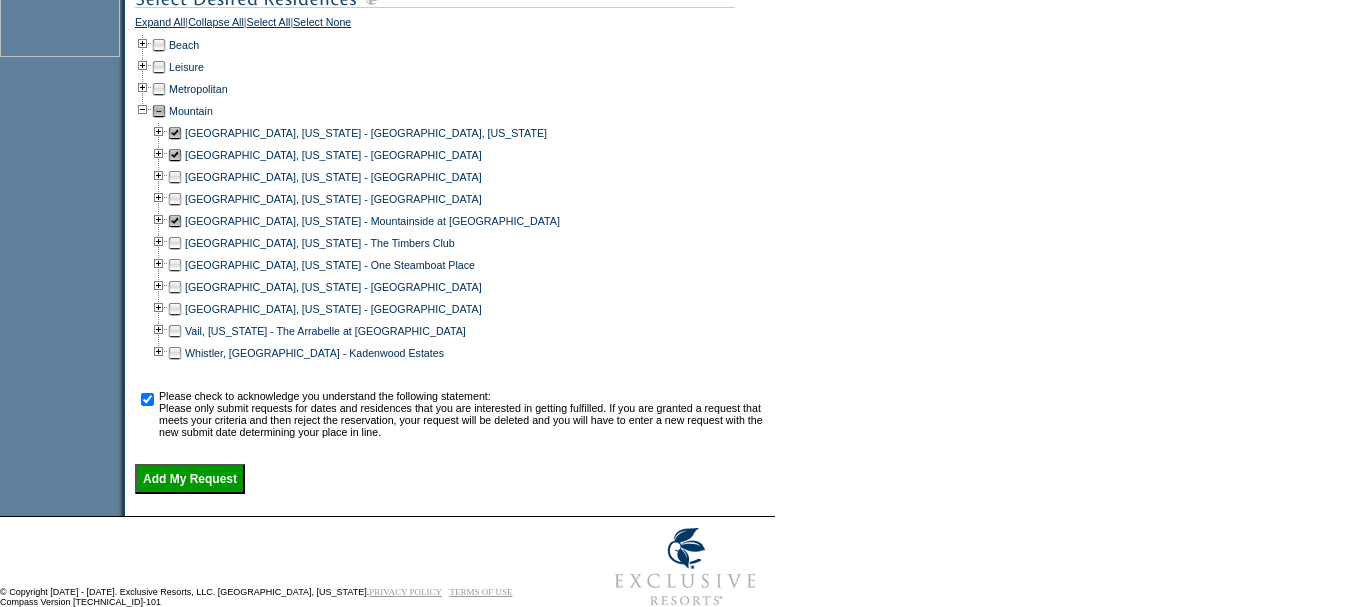 click on "You are acting on behalf of:  [PERSON_NAME]
Clear
You currently have
2 cancellation wish list requests" at bounding box center (450, -61) 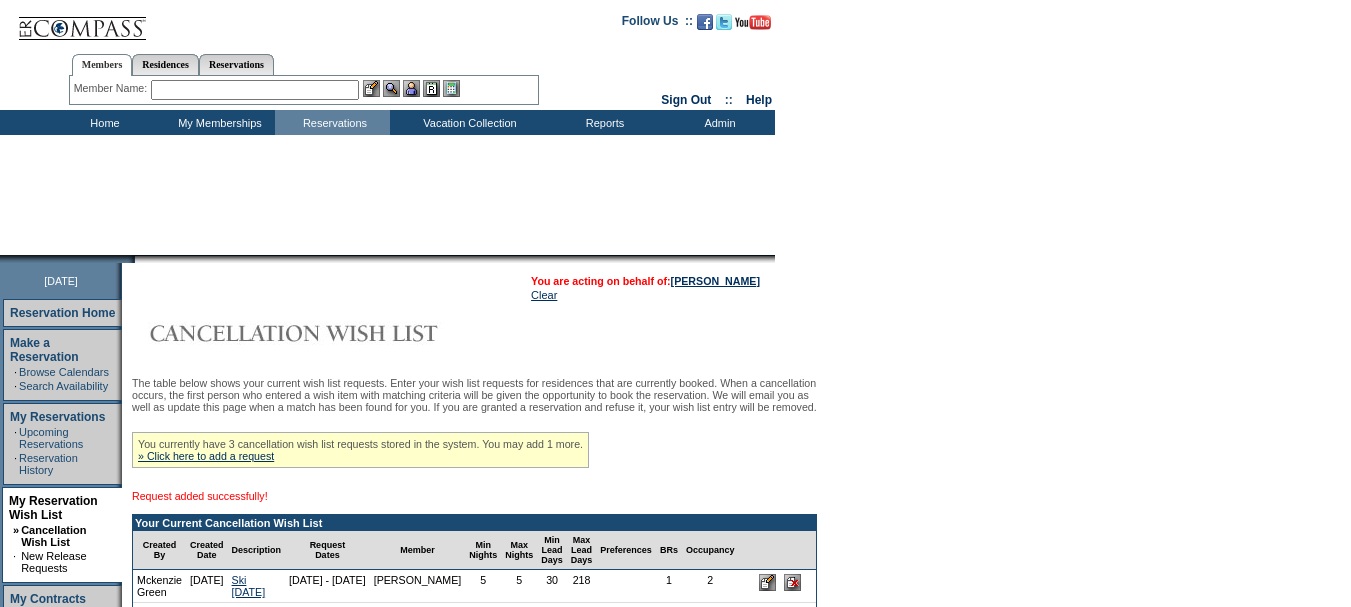 scroll, scrollTop: 0, scrollLeft: 0, axis: both 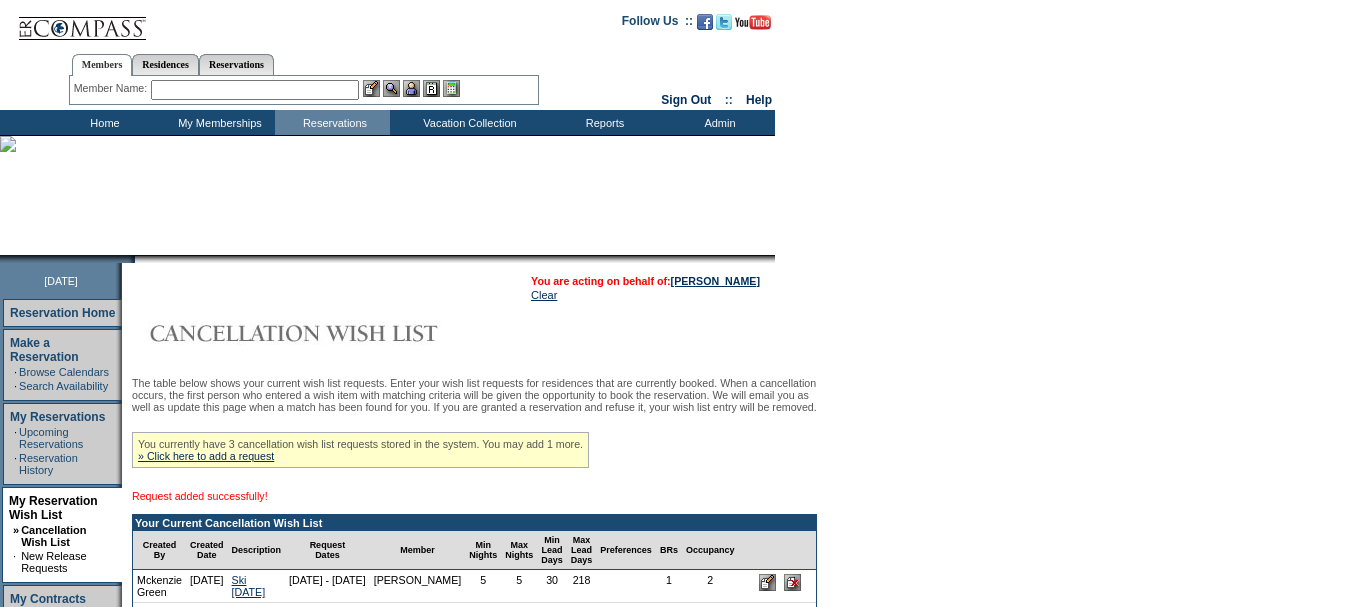 click at bounding box center (255, 90) 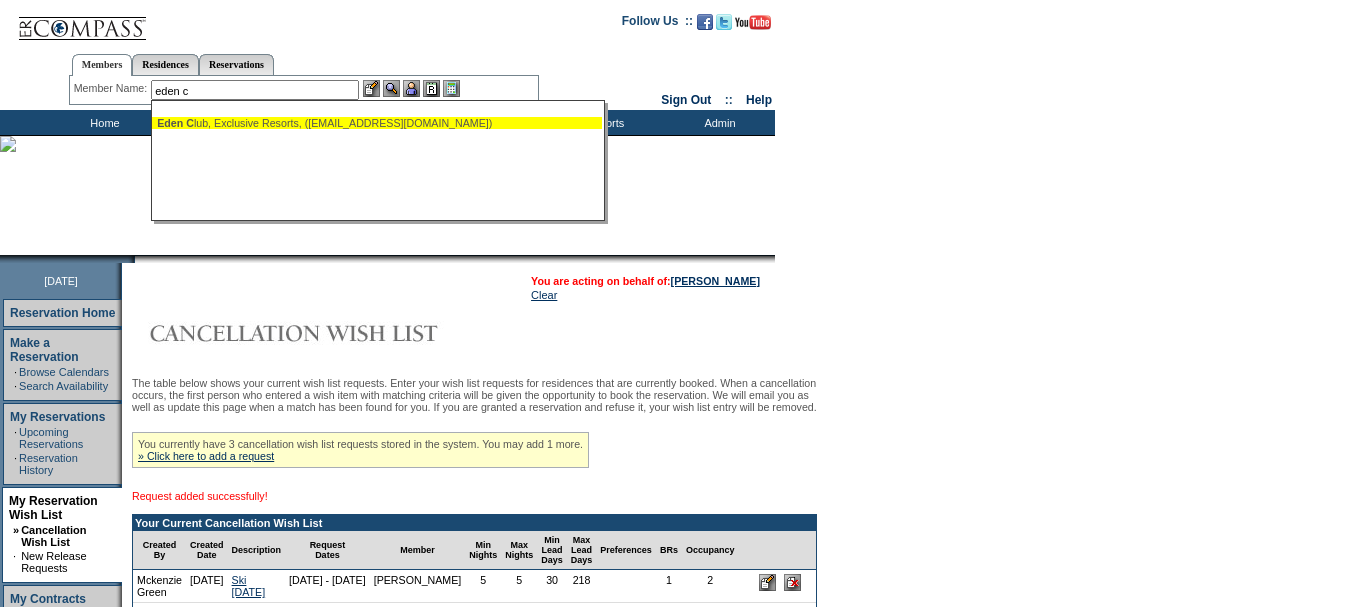 click on "Eden C lub, Exclusive Resorts, (exclusivealliances@exclusiveresorts.com)" at bounding box center (377, 123) 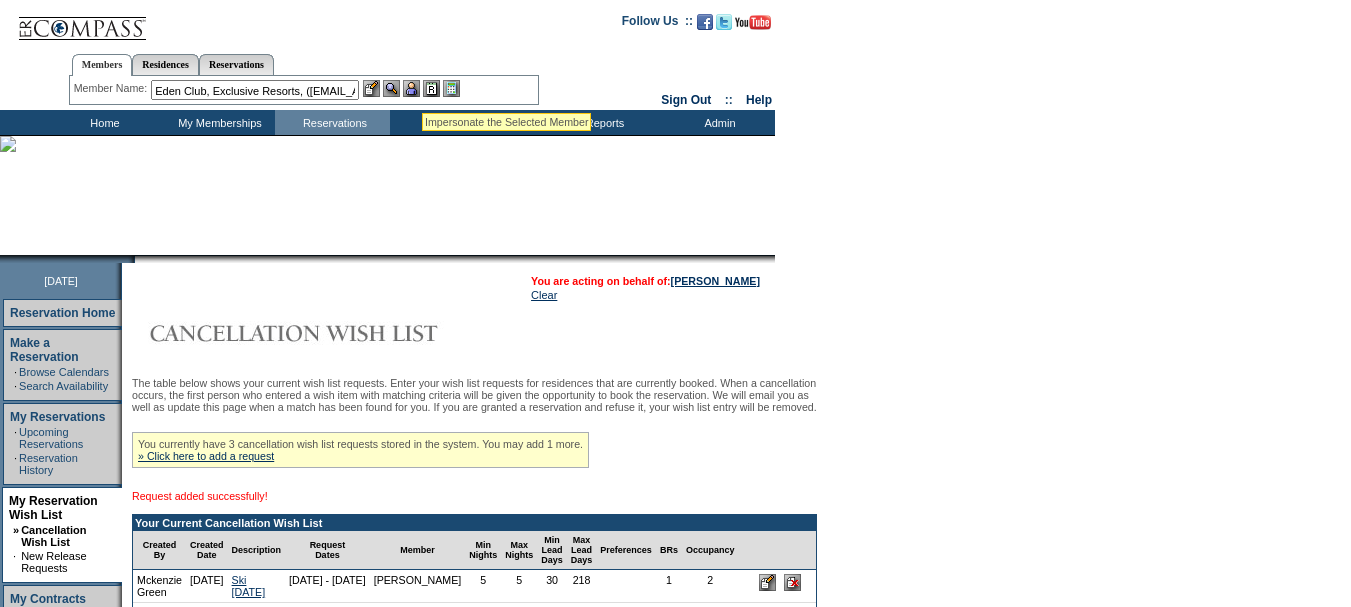 click at bounding box center [411, 88] 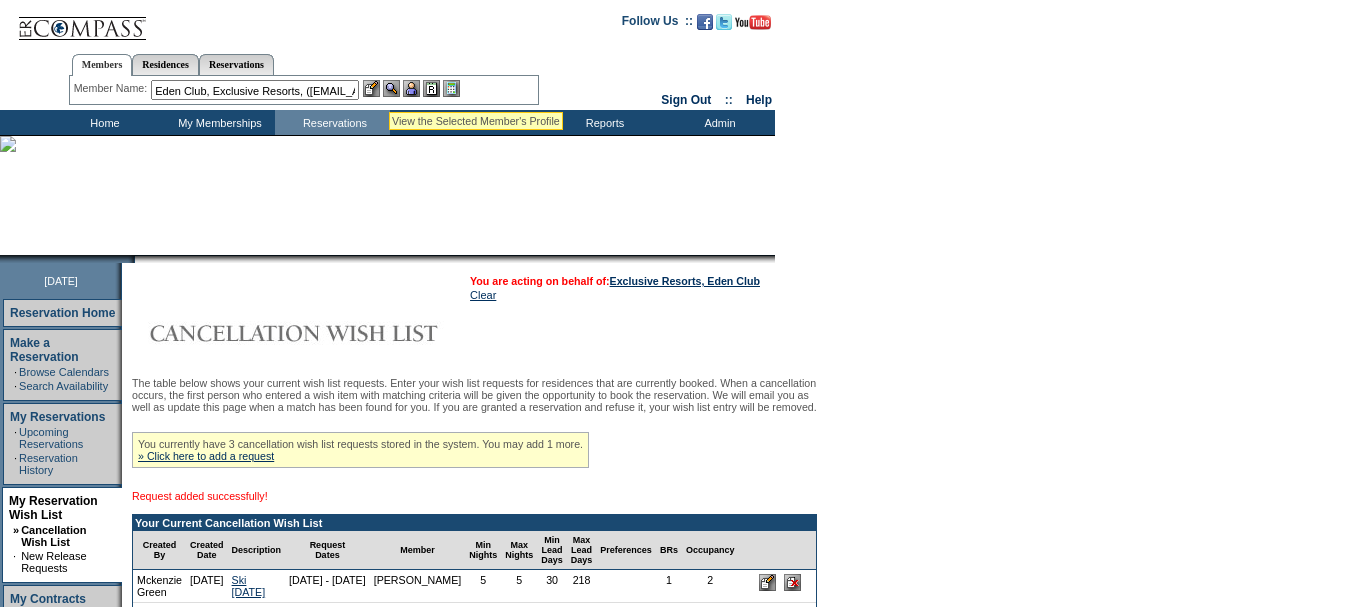 click at bounding box center (391, 88) 